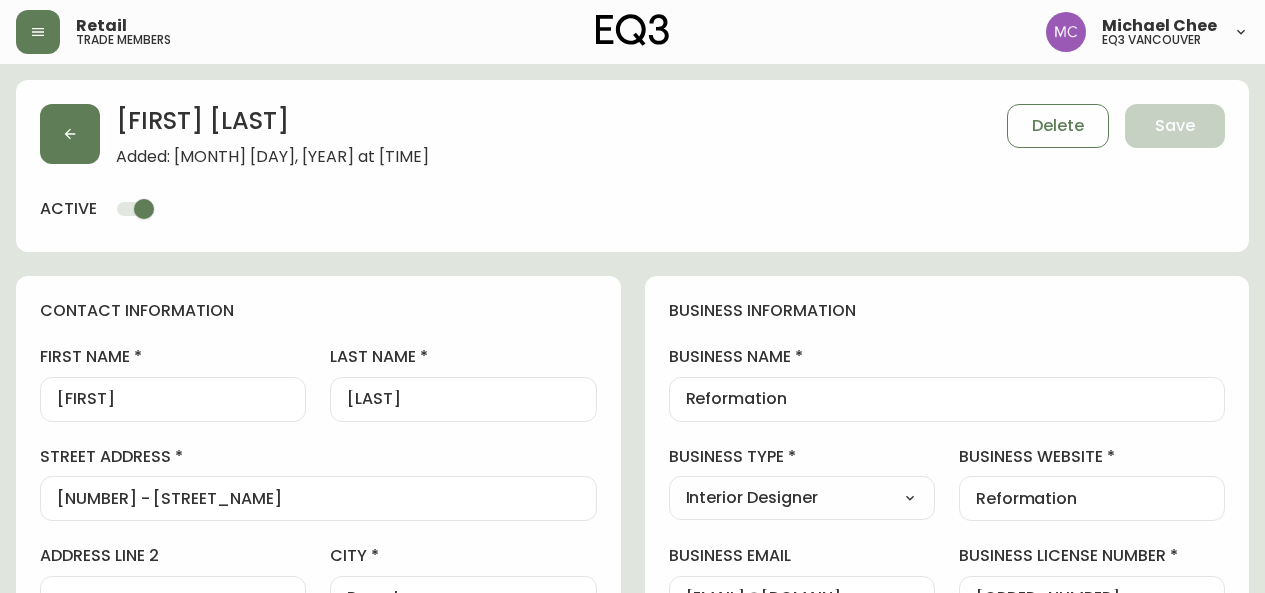 select on "BC" 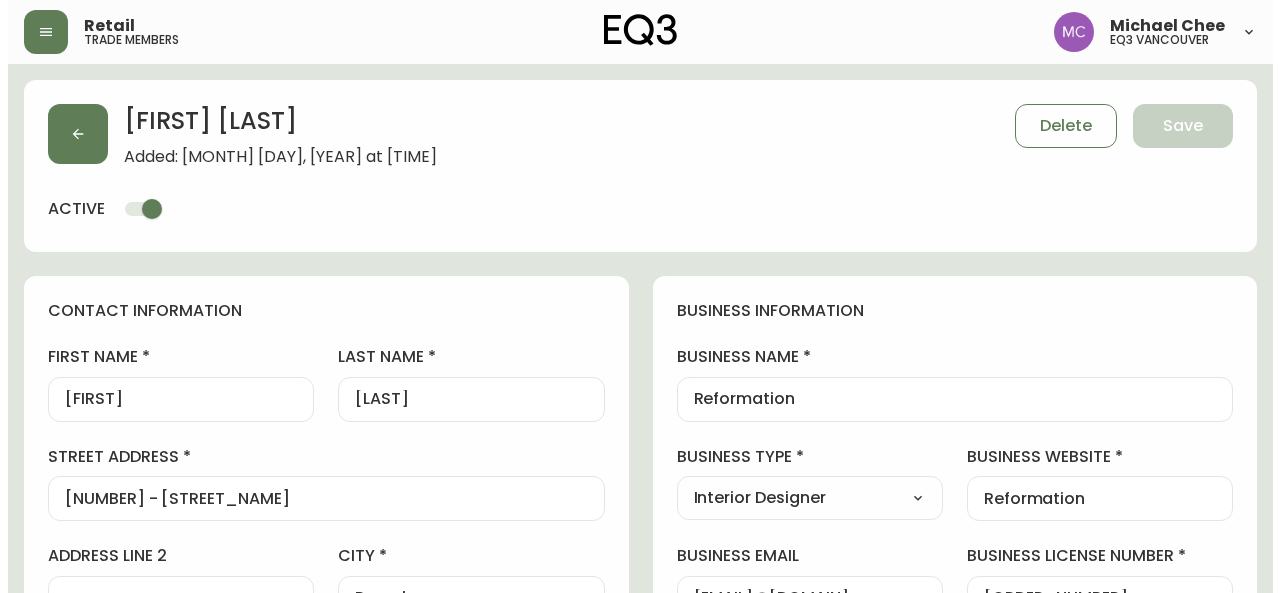 scroll, scrollTop: 374, scrollLeft: 0, axis: vertical 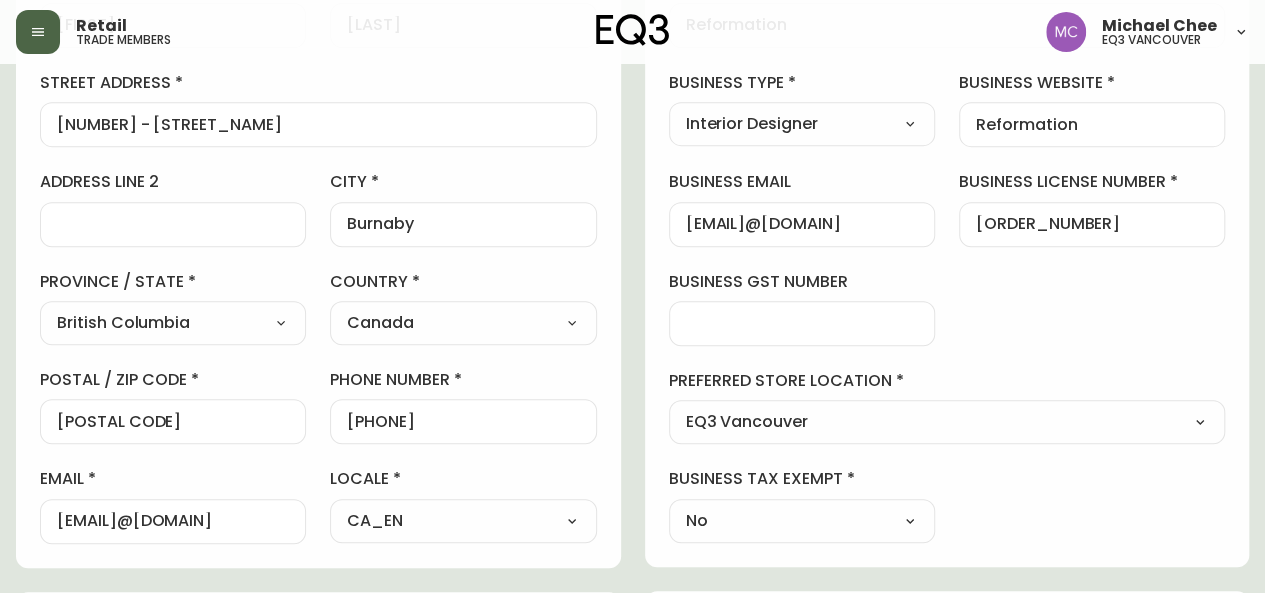 click 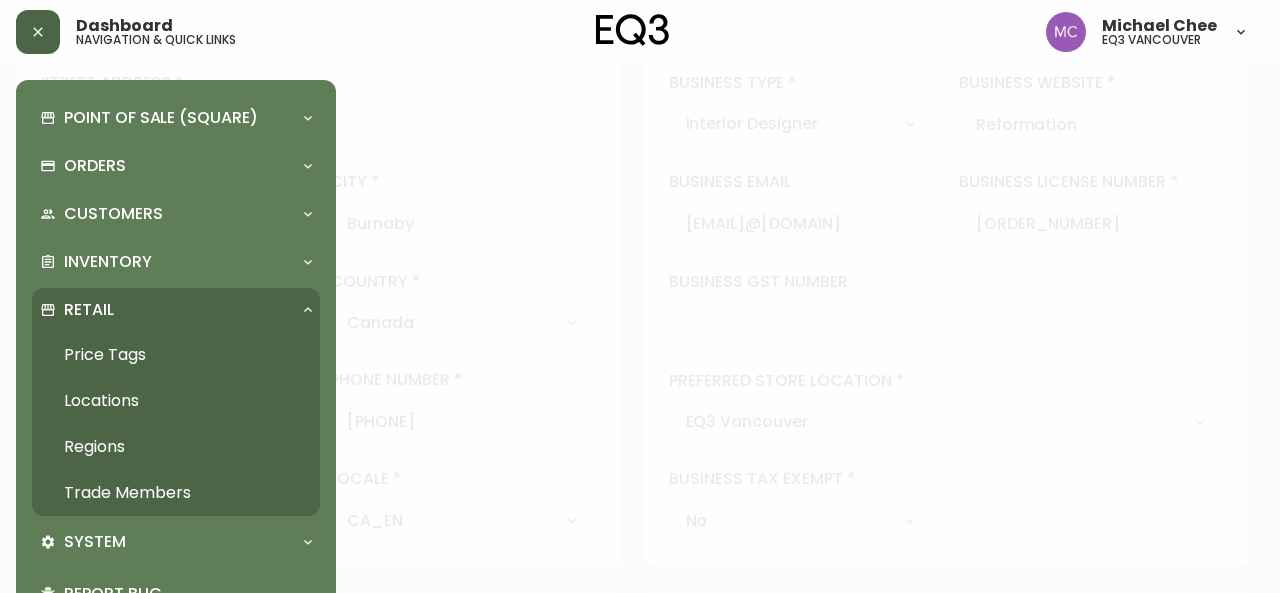 scroll, scrollTop: 376, scrollLeft: 0, axis: vertical 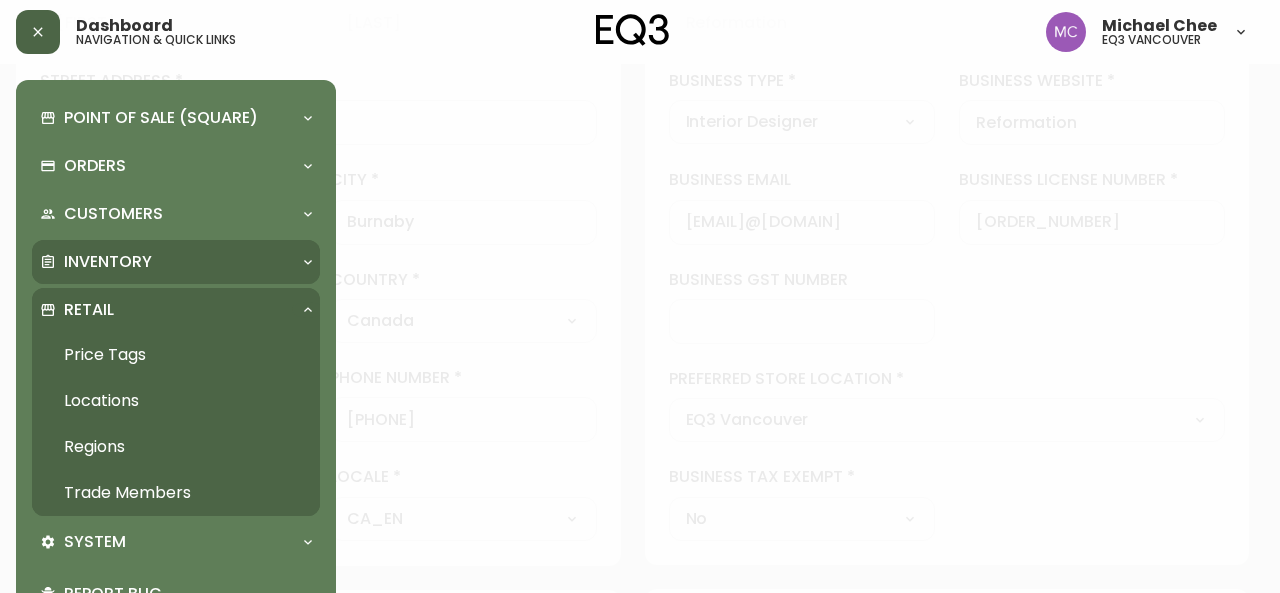 click on "Inventory" at bounding box center (108, 262) 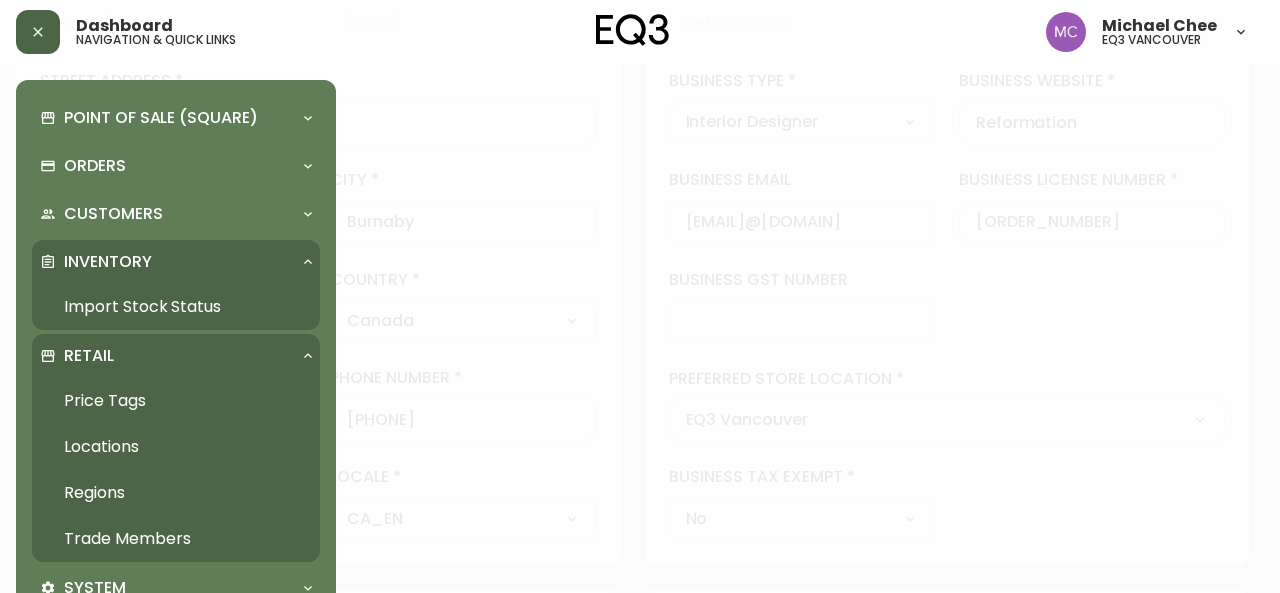 click on "Import Stock Status" at bounding box center (176, 307) 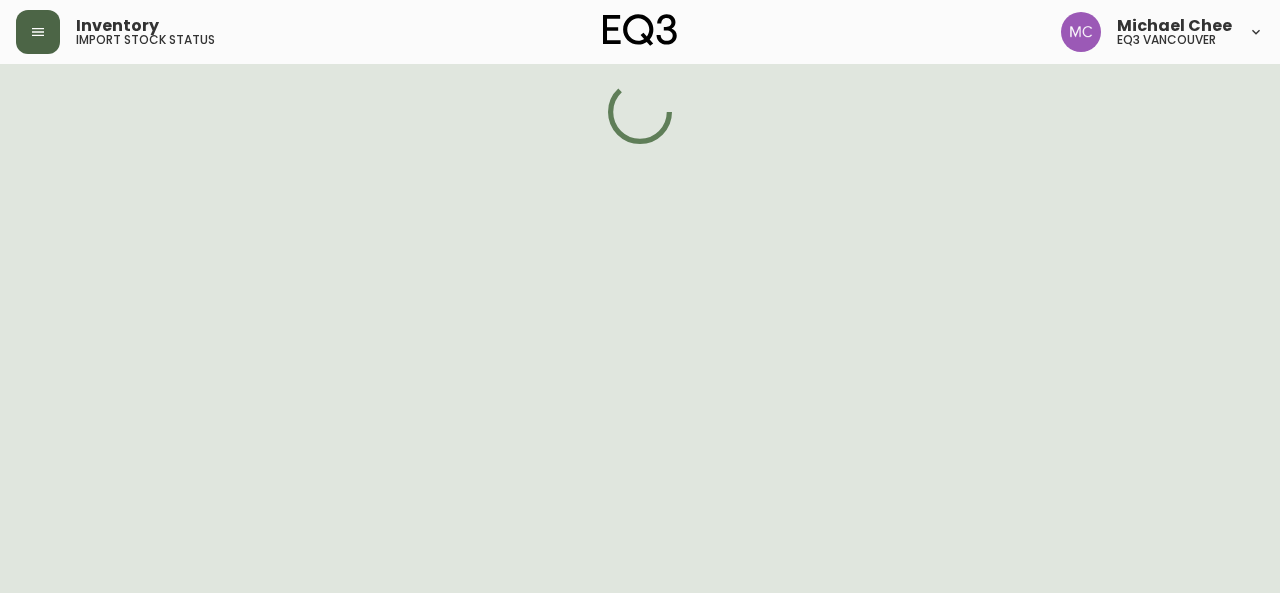 scroll, scrollTop: 0, scrollLeft: 0, axis: both 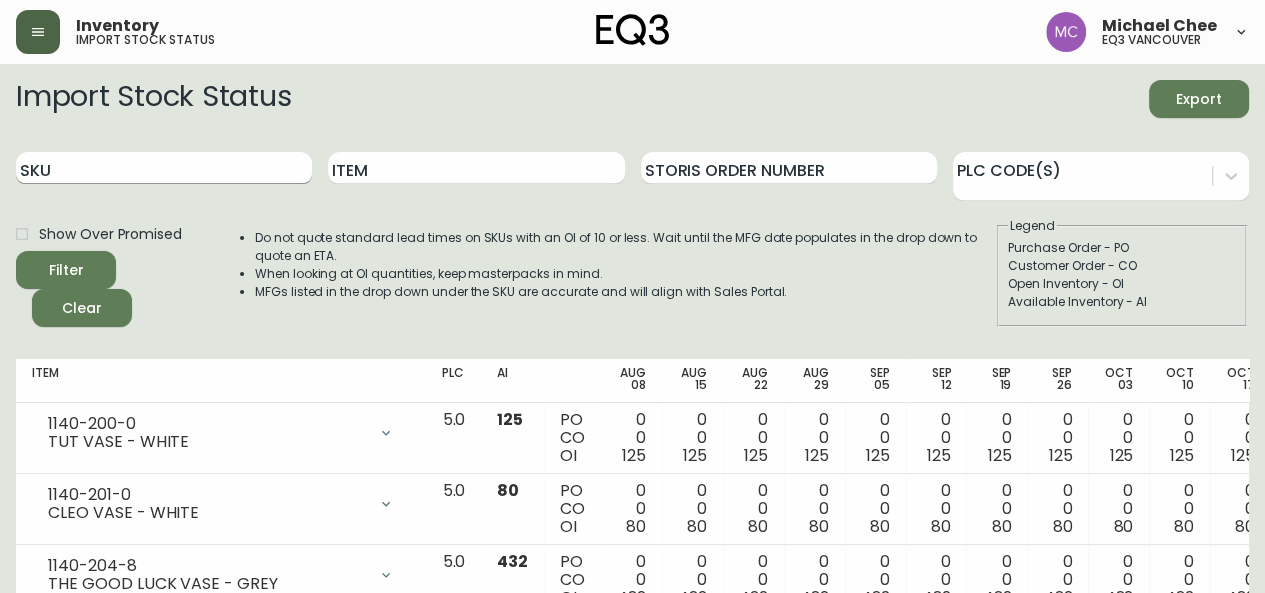 click on "SKU" at bounding box center [164, 168] 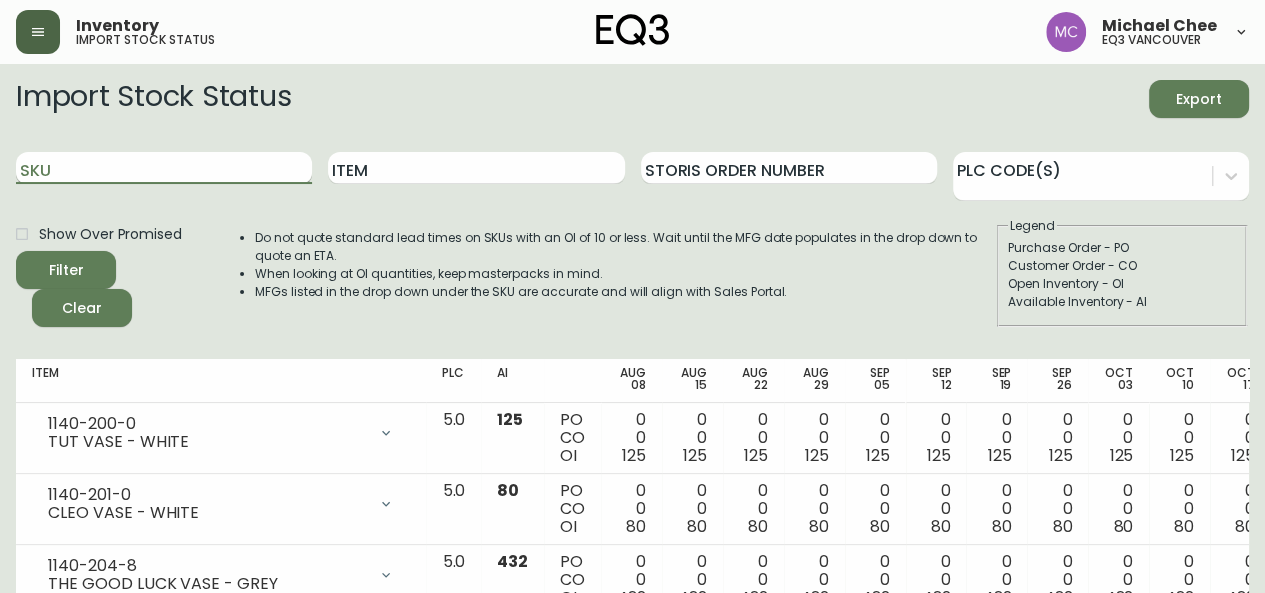 click on "SKU" at bounding box center (164, 168) 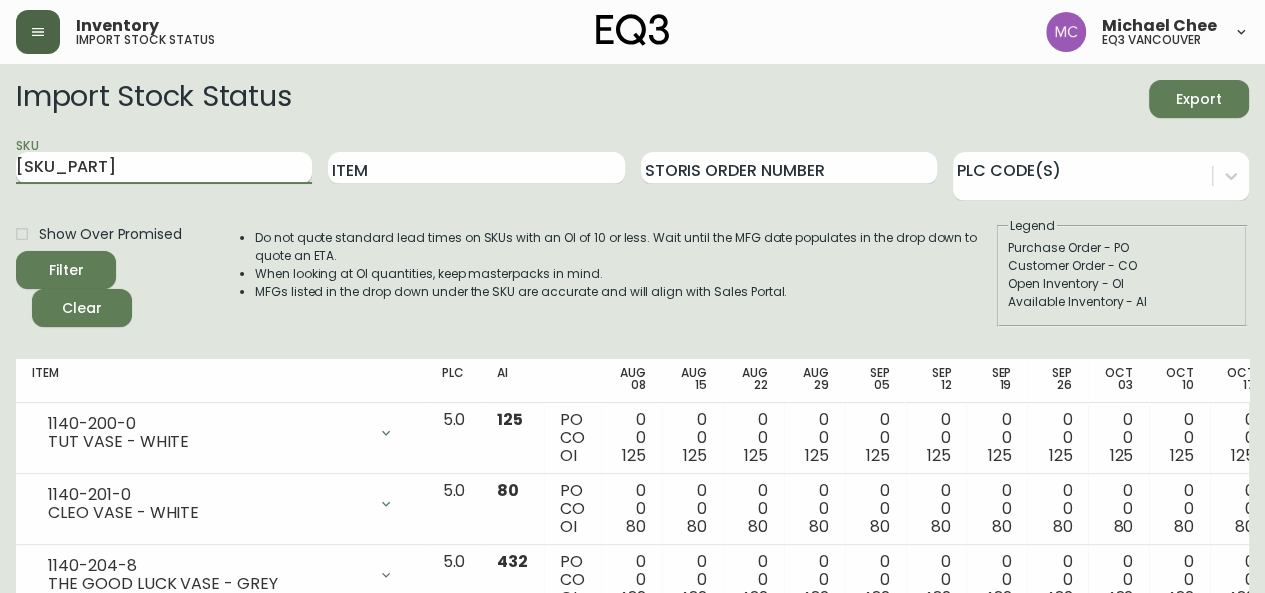 click on "Filter" at bounding box center [66, 270] 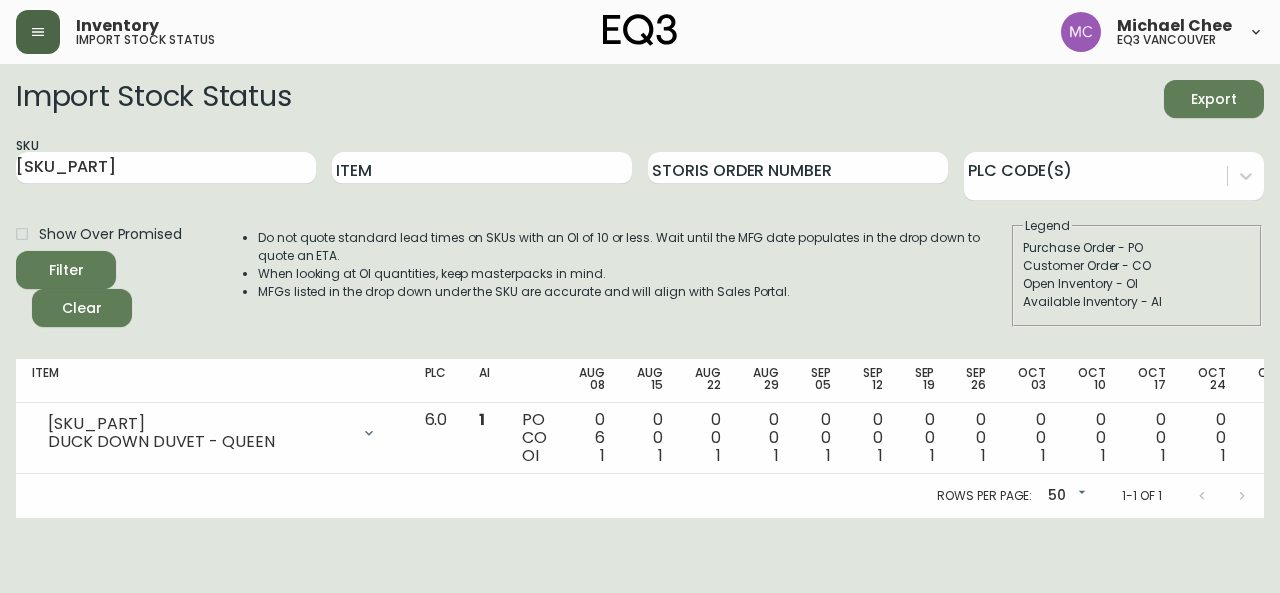 click on "Import Stock Status Export SKU 3170-3200-0 Item Storis Order Number PLC Code(s) Show Over Promised Filter Clear Do not quote standard lead times on SKUs with an OI of 10 or less. Wait until the MFG date populates in the drop down to quote an ETA. When looking at OI quantities, keep masterpacks in mind. MFGs listed in the drop down under the SKU are accurate and will align with Sales Portal. Legend Purchase Order - PO Customer Order - CO Open Inventory - OI Available Inventory - AI Item PLC AI [MONTH] [DAY] [MONTH] [DAY] [MONTH] [DAY] [MONTH] [DAY] [MONTH] [DAY] [MONTH] [DAY] [MONTH] [DAY] [MONTH] [DAY] [MONTH] [DAY] [MONTH] [DAY] [MONTH] [DAY] [MONTH] [DAY] [MONTH] [DAY] Future 3170-3200-0 DUCK DOWN DUVET - QUEEN Opening Balance 7 ( [MONTH] [DAY], [YEAR] ) Customer Order (8553424) 6 ( [MONTH] [DAY], [YEAR] ) Available Inventory 1 ( [MONTH] [DAY], [YEAR] ) 6.0 1 PO CO OI 0 6 1 0 0 1 0 0 1 0 0 1 0 0 1 0 0 1 0 0 1 0 0 1 0 0 1 0 0 1 0 0 1 0 0 1 0 0 1 0 0 1 0 0 1 0 0 1 0 0 1 0 0 1 0 0 1 0 0 1 0 0 1 0 0 1 Rows per page: 50 50 1-1 of 1" at bounding box center [640, 291] 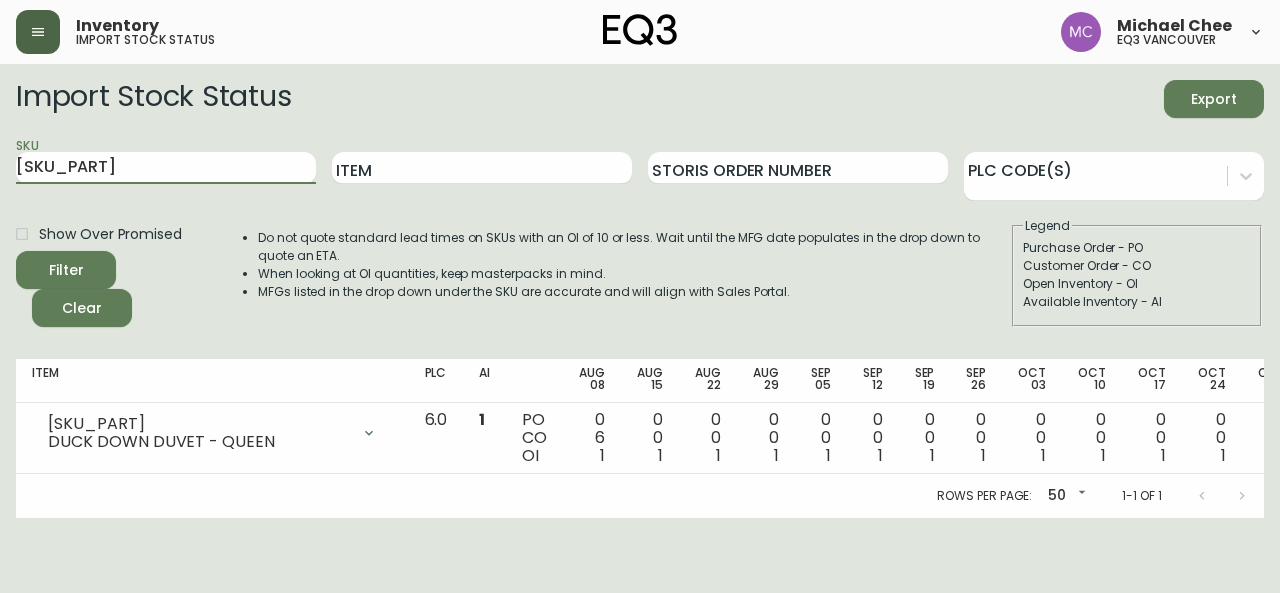 drag, startPoint x: 136, startPoint y: 165, endPoint x: 0, endPoint y: 153, distance: 136.52838 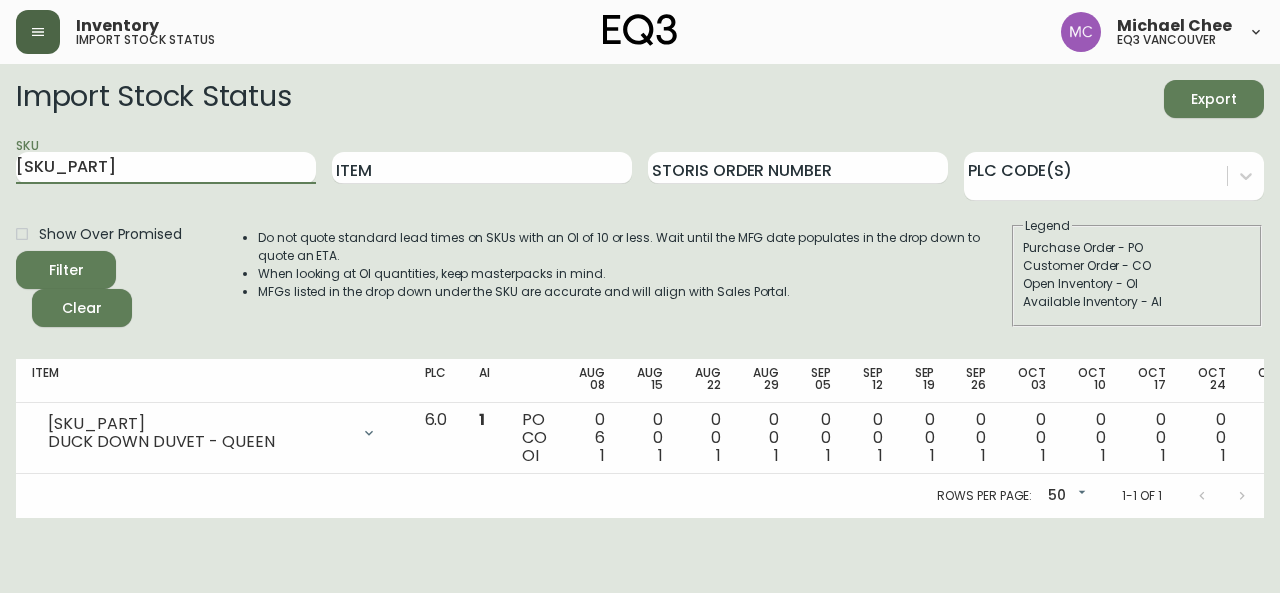 click on "Import Stock Status Export SKU 3170-3200-0 Item Storis Order Number PLC Code(s) Show Over Promised Filter Clear Do not quote standard lead times on SKUs with an OI of 10 or less. Wait until the MFG date populates in the drop down to quote an ETA. When looking at OI quantities, keep masterpacks in mind. MFGs listed in the drop down under the SKU are accurate and will align with Sales Portal. Legend Purchase Order - PO Customer Order - CO Open Inventory - OI Available Inventory - AI Item PLC AI [MONTH] [DAY] [MONTH] [DAY] [MONTH] [DAY] [MONTH] [DAY] [MONTH] [DAY] [MONTH] [DAY] [MONTH] [DAY] [MONTH] [DAY] [MONTH] [DAY] [MONTH] [DAY] [MONTH] [DAY] [MONTH] [DAY] [MONTH] [DAY] Future 3170-3200-0 DUCK DOWN DUVET - QUEEN Opening Balance 7 ( [MONTH] [DAY], [YEAR] ) Customer Order (8553424) 6 ( [MONTH] [DAY], [YEAR] ) Available Inventory 1 ( [MONTH] [DAY], [YEAR] ) 6.0 1 PO CO OI 0 6 1 0 0 1 0 0 1 0 0 1 0 0 1 0 0 1 0 0 1 0 0 1 0 0 1 0 0 1 0 0 1 0 0 1 0 0 1 0 0 1 0 0 1 0 0 1 0 0 1 0 0 1 0 0 1 0 0 1 0 0 1 0 0 1 Rows per page: 50 50 1-1 of 1" at bounding box center [640, 291] 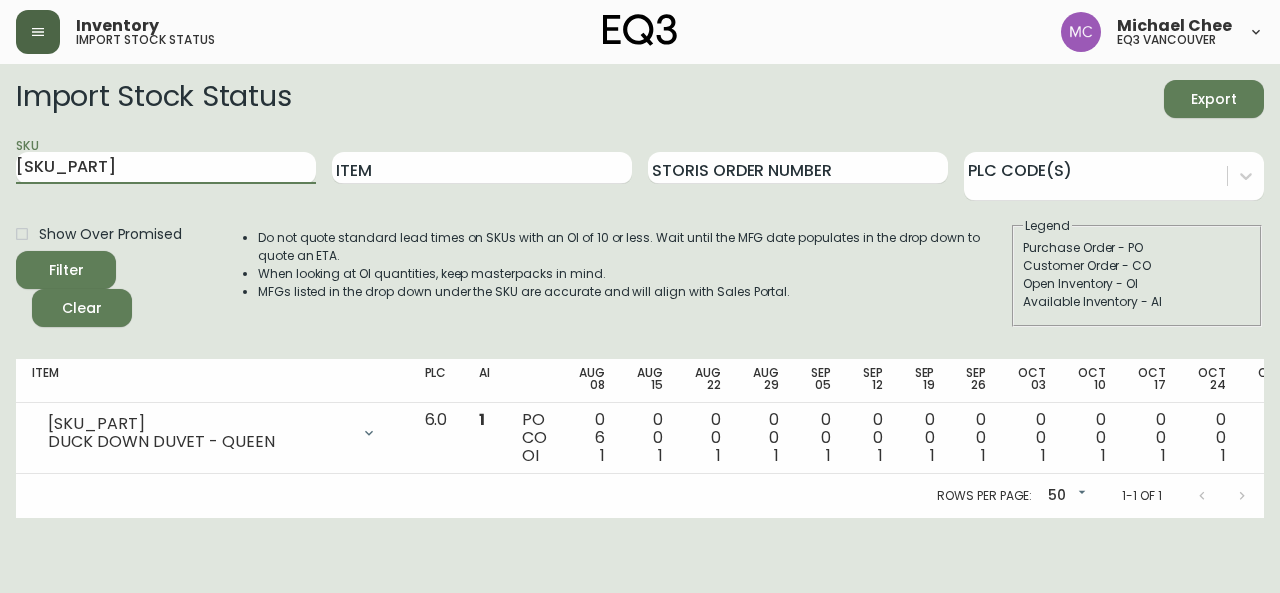 type on "[SKU_PART]" 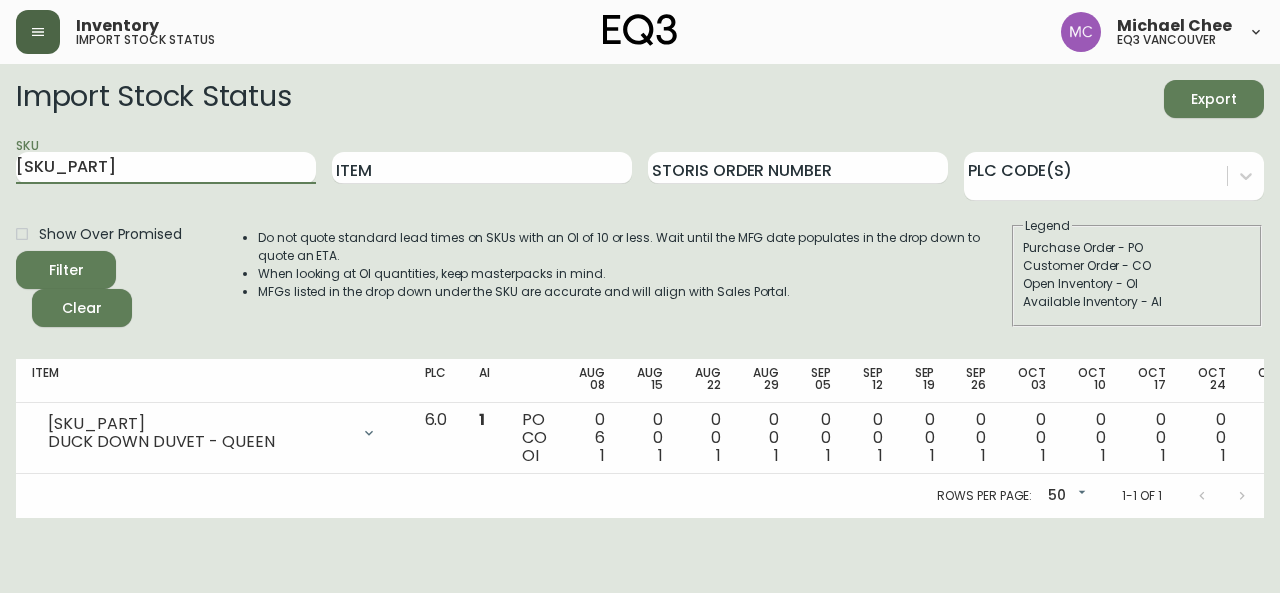 click on "Filter" at bounding box center [66, 270] 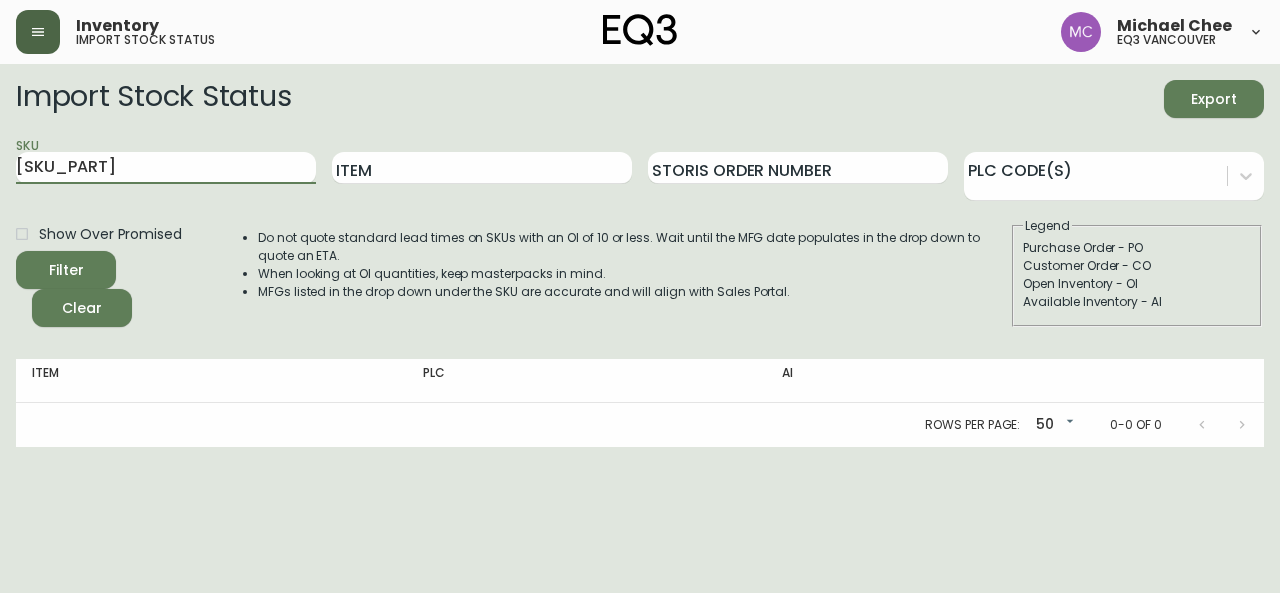 drag, startPoint x: 124, startPoint y: 169, endPoint x: 0, endPoint y: 140, distance: 127.345985 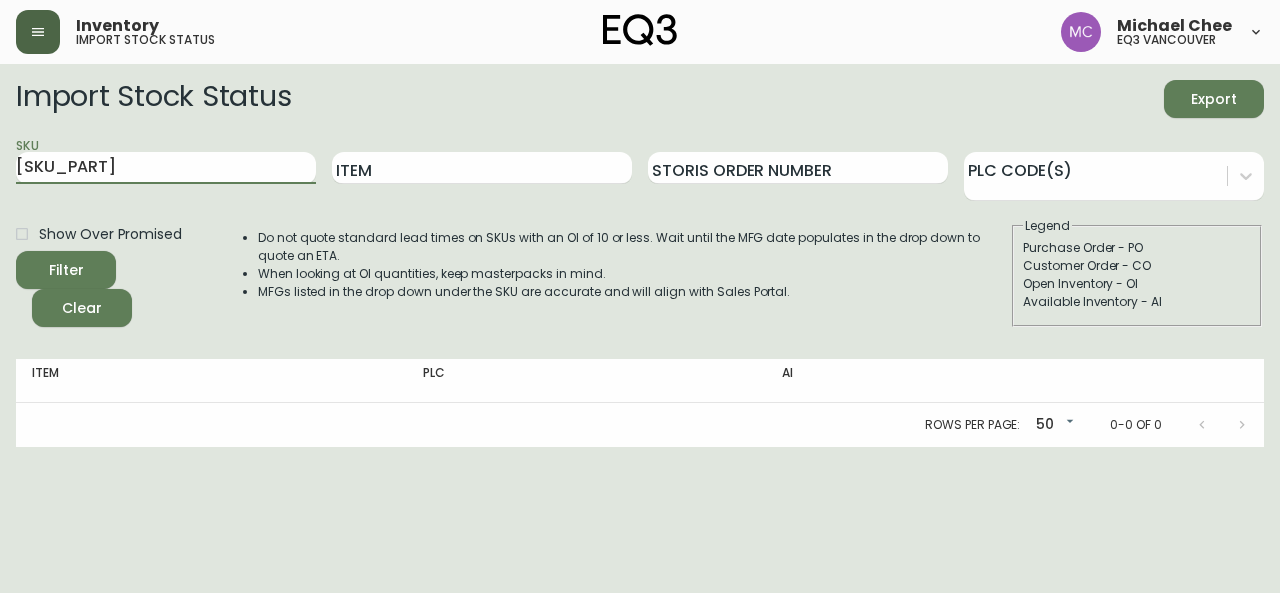 click on "Import Stock Status Export SKU 3230-647-7 Item Storis Order Number PLC Code(s) Show Over Promised Filter Clear Do not quote standard lead times on SKUs with an OI of 10 or less. Wait until the MFG date populates in the drop down to quote an ETA. When looking at OI quantities, keep masterpacks in mind. MFGs listed in the drop down under the SKU are accurate and will align with Sales Portal. Legend Purchase Order - PO Customer Order - CO Open Inventory - OI Available Inventory - AI Item PLC AI Rows per page: 50 50 0-0 of 0" at bounding box center [640, 255] 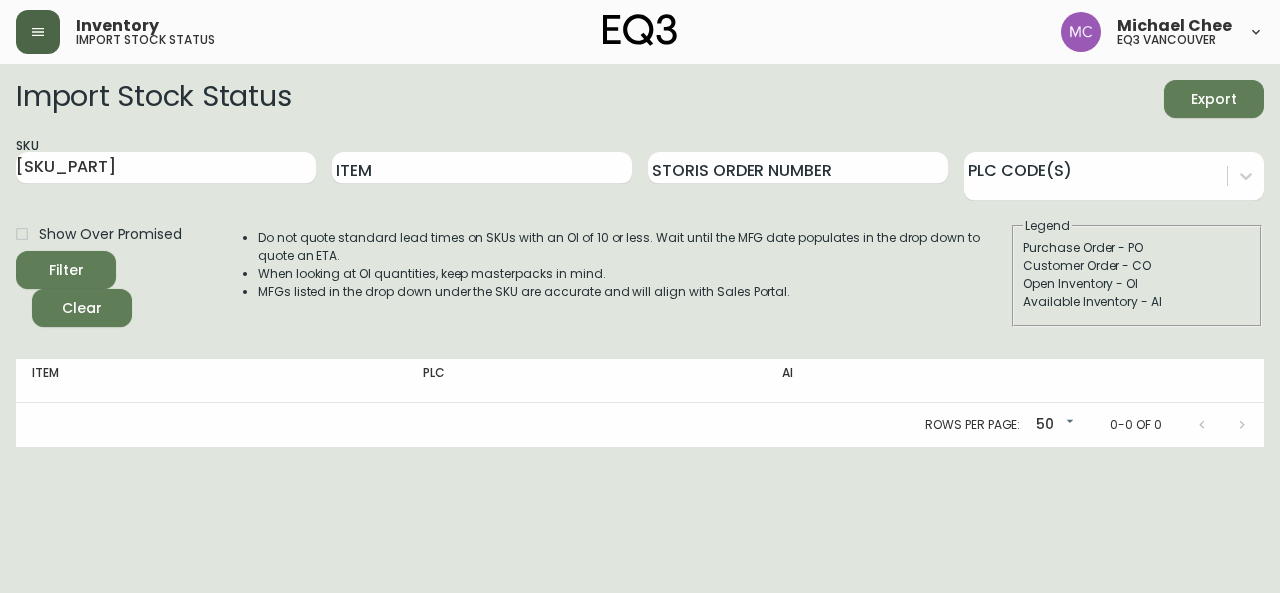 click on "Import Stock Status Export SKU 3230-647-7 Item Storis Order Number PLC Code(s) Show Over Promised Filter Clear Do not quote standard lead times on SKUs with an OI of 10 or less. Wait until the MFG date populates in the drop down to quote an ETA. When looking at OI quantities, keep masterpacks in mind. MFGs listed in the drop down under the SKU are accurate and will align with Sales Portal. Legend Purchase Order - PO Customer Order - CO Open Inventory - OI Available Inventory - AI Item PLC AI Rows per page: 50 50 0-0 of 0" at bounding box center [640, 255] 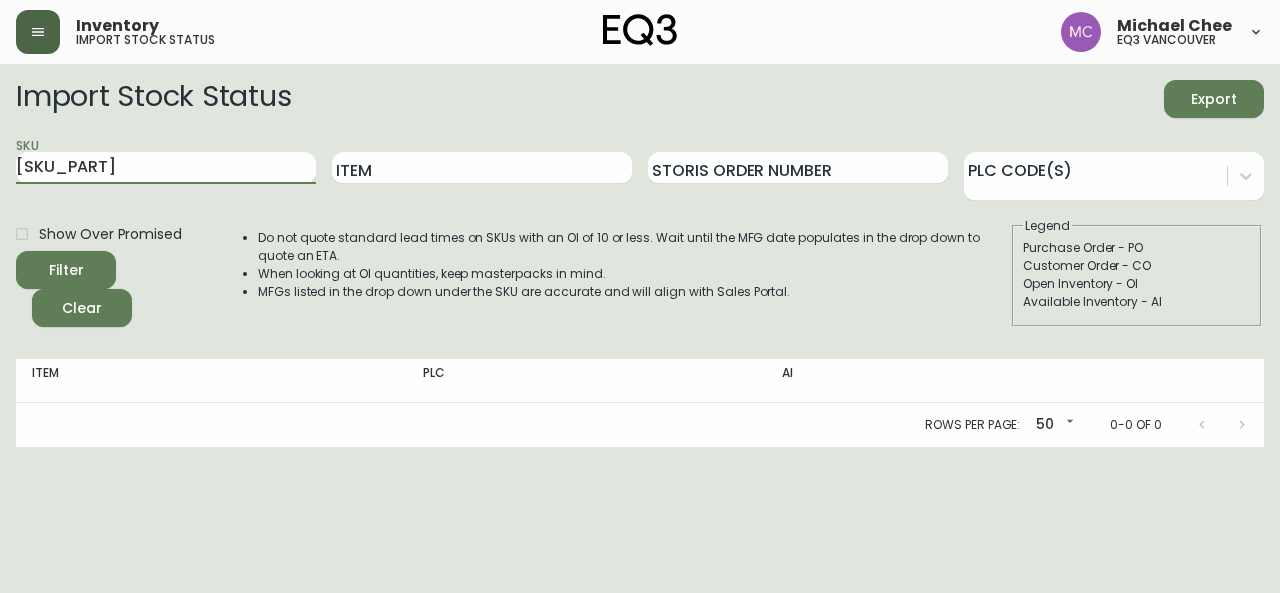 drag, startPoint x: 135, startPoint y: 161, endPoint x: 0, endPoint y: 156, distance: 135.09256 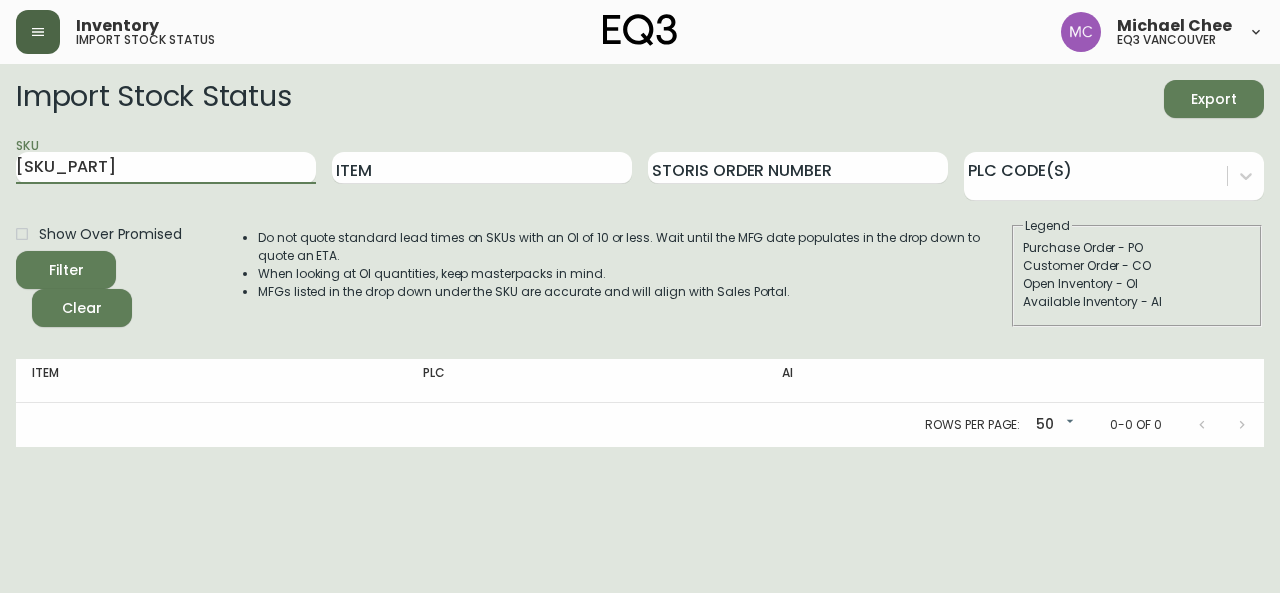 click on "Import Stock Status Export SKU 3230-647-7 Item Storis Order Number PLC Code(s) Show Over Promised Filter Clear Do not quote standard lead times on SKUs with an OI of 10 or less. Wait until the MFG date populates in the drop down to quote an ETA. When looking at OI quantities, keep masterpacks in mind. MFGs listed in the drop down under the SKU are accurate and will align with Sales Portal. Legend Purchase Order - PO Customer Order - CO Open Inventory - OI Available Inventory - AI Item PLC AI Rows per page: 50 50 0-0 of 0" at bounding box center [640, 255] 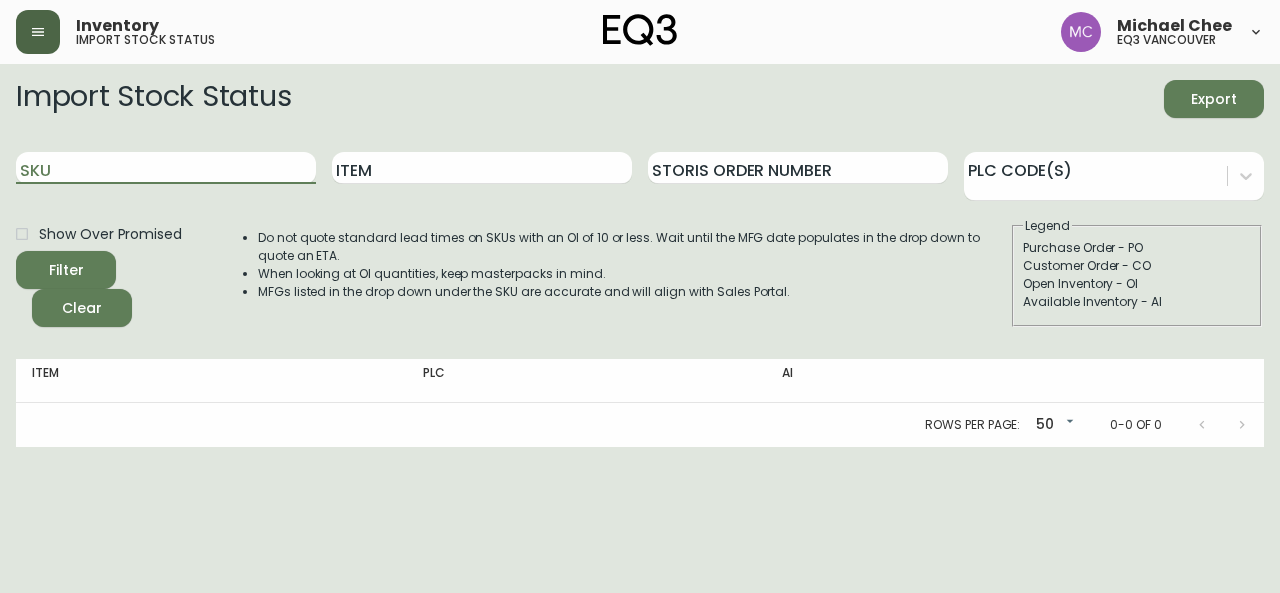 paste on "[SKU_PART]" 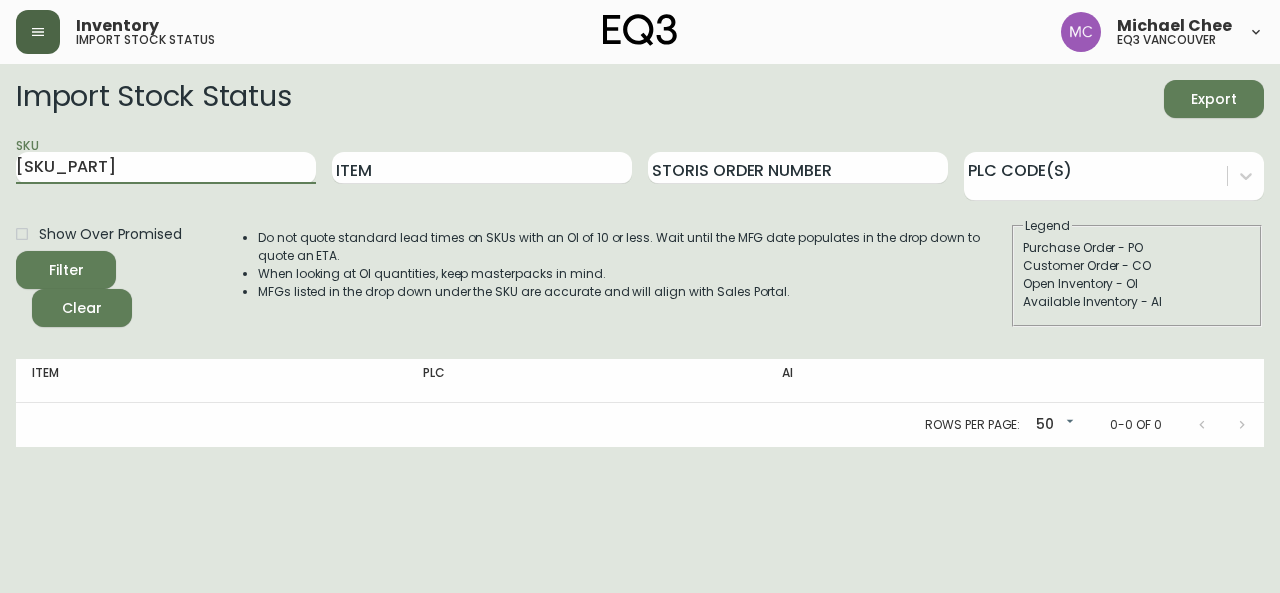 click on "Filter" at bounding box center [66, 270] 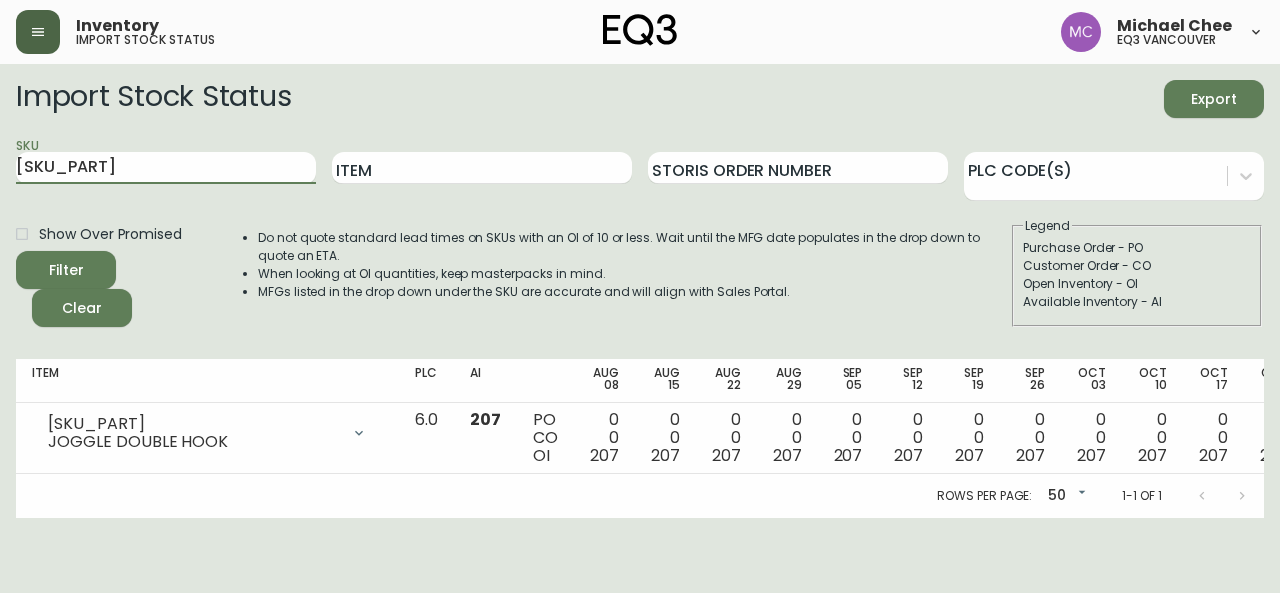 drag, startPoint x: 184, startPoint y: 177, endPoint x: 0, endPoint y: 157, distance: 185.08377 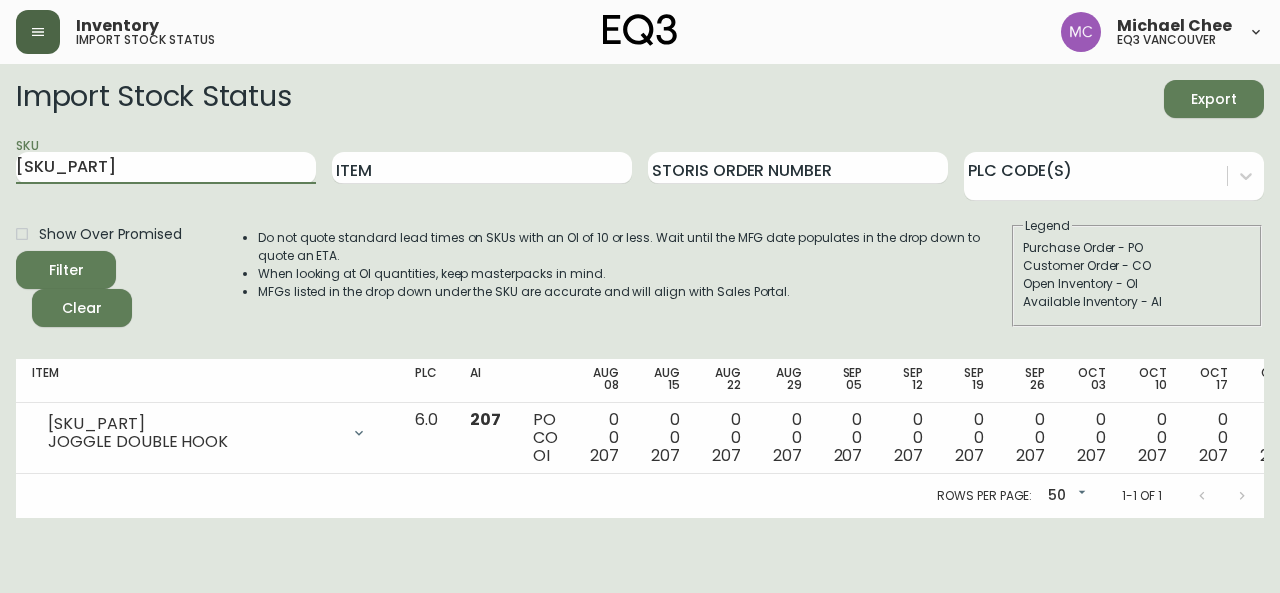 click on "Import Stock Status Export SKU 3230-904-8 Item Storis Order Number PLC Code(s) Show Over Promised Filter Clear Do not quote standard lead times on SKUs with an OI of 10 or less. Wait until the MFG date populates in the drop down to quote an ETA. When looking at OI quantities, keep masterpacks in mind. MFGs listed in the drop down under the SKU are accurate and will align with Sales Portal. Legend Purchase Order - PO Customer Order - CO Open Inventory - OI Available Inventory - AI Item PLC AI [MONTH] [DAY] [MONTH] [DAY] [MONTH] [DAY] [MONTH] [DAY] [MONTH] [DAY] [MONTH] [DAY] [MONTH] [DAY] [MONTH] [DAY] [MONTH] [DAY] [MONTH] [DAY] [MONTH] [DAY] [MONTH] [DAY] [MONTH] [DAY] Future 3230-904-8 JOGGLE DOUBLE HOOK Opening Balance 207 ( [MONTH] [DAY], [YEAR] ) Available Inventory 207 ( [MONTH] [DAY], [YEAR] ) 6.0 207 PO CO OI 0 0 207 0 0 207 0 0 207 0 0 207 0 0 207 0 0 207 0 0 207 0 0 207 0 0 207 0 0 207 0 0 207 0 0 207 0 0 207 0 0 207 Rows per page: 50 50 1-1 of 1" at bounding box center (640, 291) 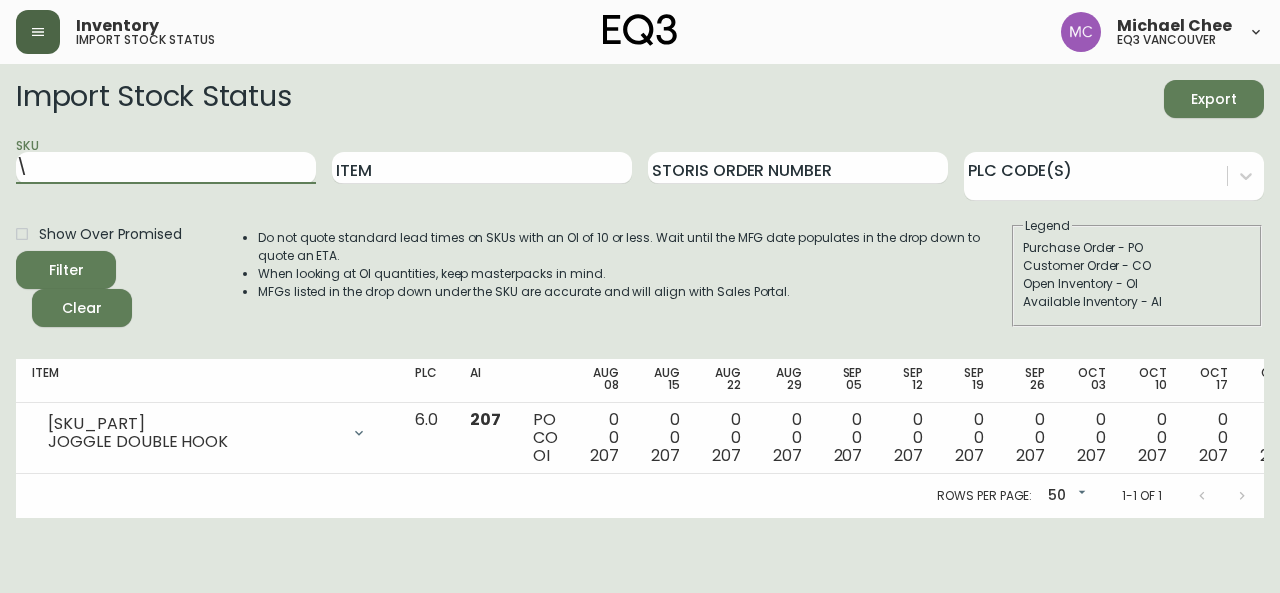 paste on "[SKU_PART]" 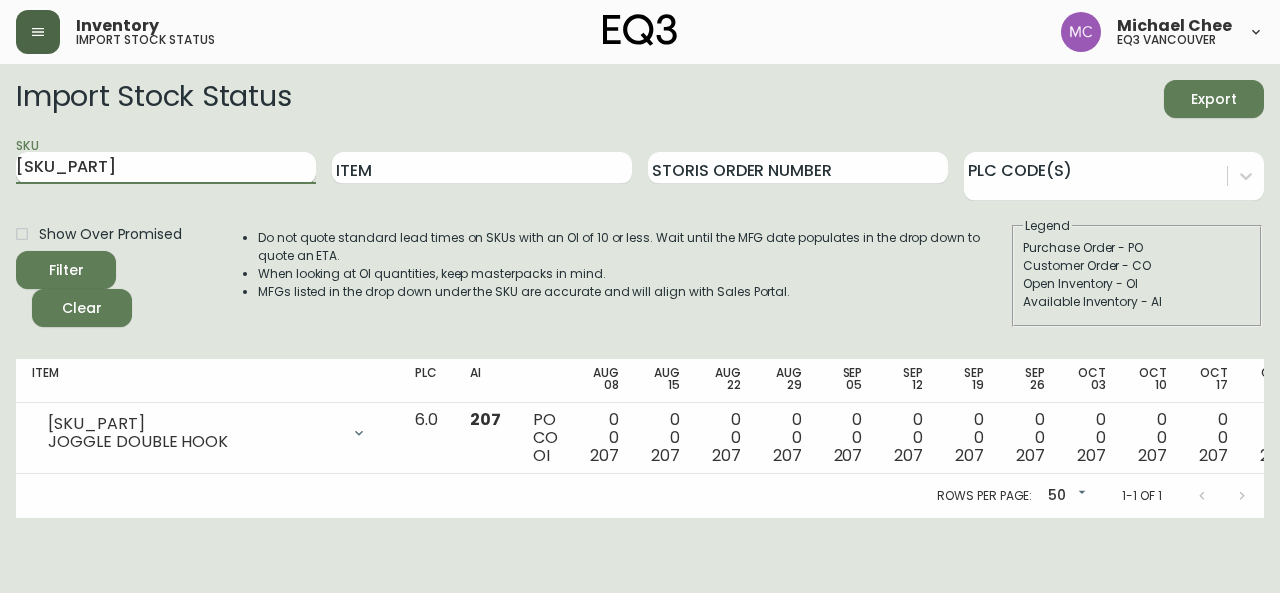 click on "[SKU_PART]" at bounding box center (166, 168) 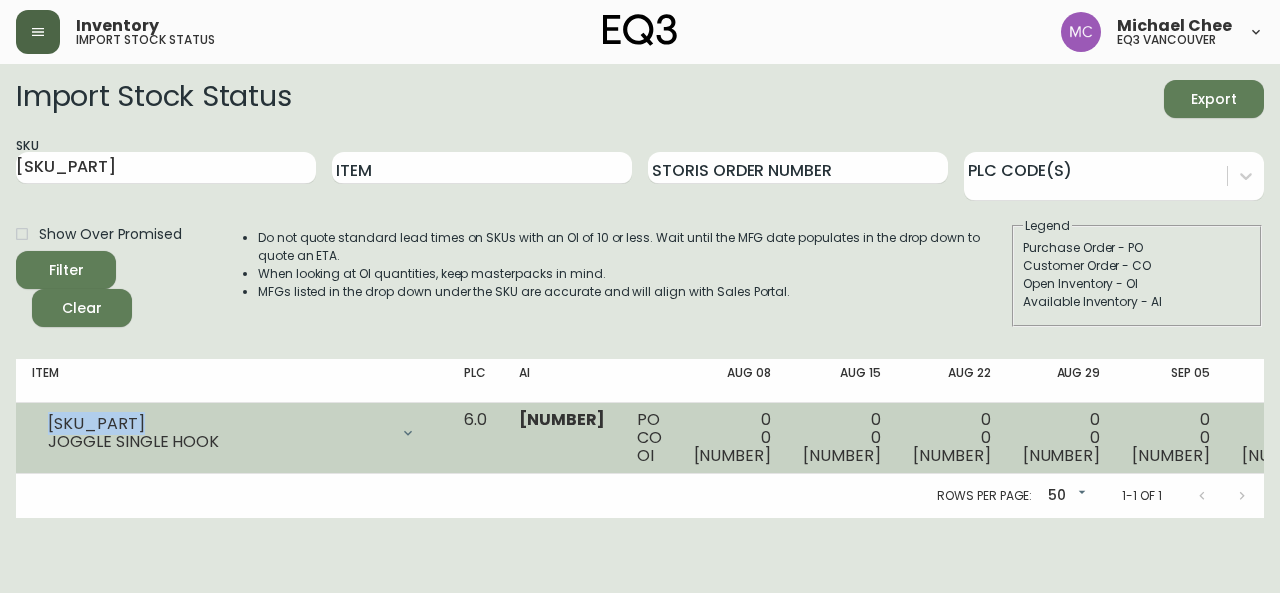 drag, startPoint x: 158, startPoint y: 425, endPoint x: 23, endPoint y: 413, distance: 135.53229 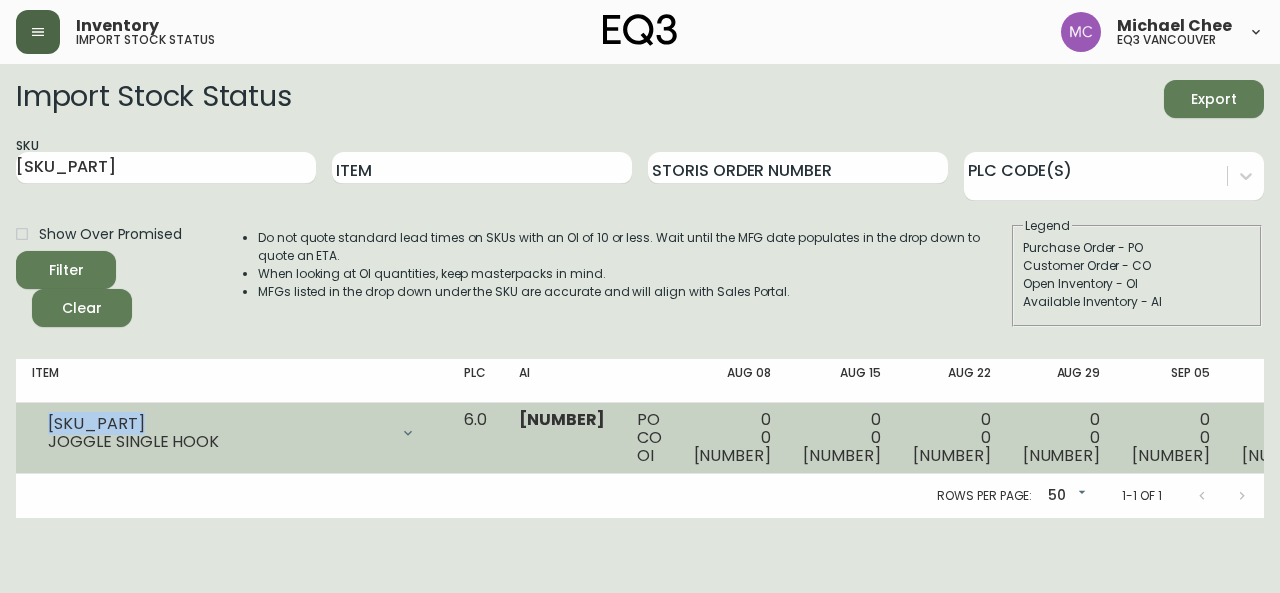 click on "[SKU_PART] JOGGLE SINGLE HOOK Opening Balance [NUMBER] ( [MONTH] [DAY], [YEAR] ) Available Inventory [NUMBER] ( [MONTH] [DAY], [YEAR] )" at bounding box center (232, 438) 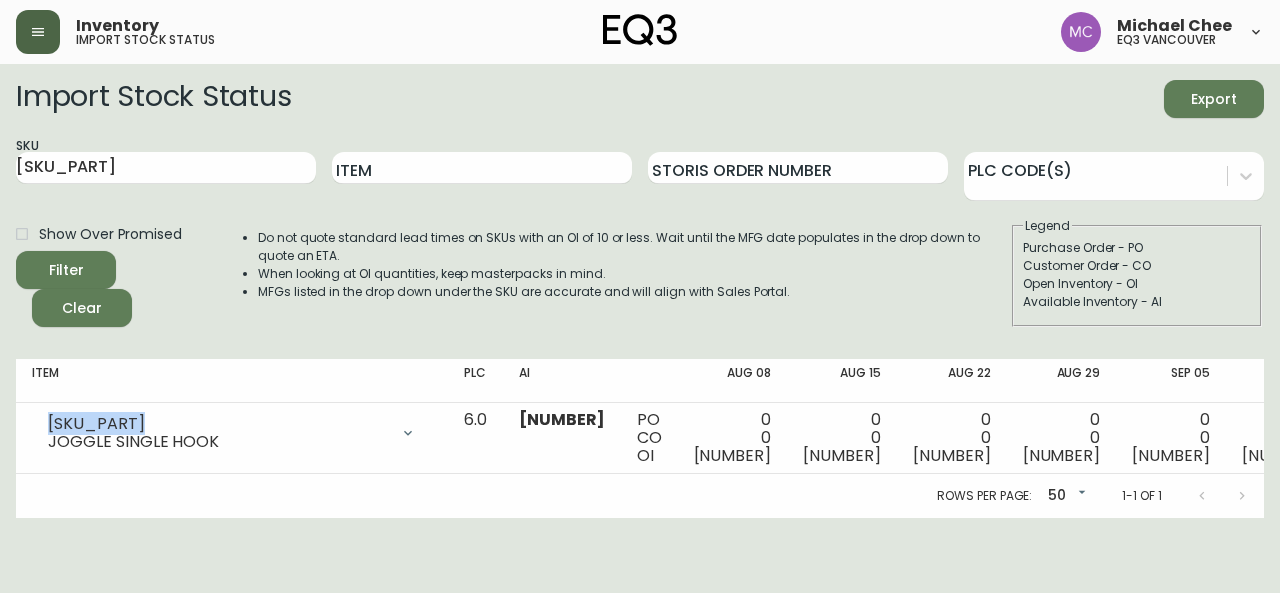 click on "Import Stock Status Export SKU 3230-905-8 Item Storis Order Number PLC Code(s) Show Over Promised Filter Clear Do not quote standard lead times on SKUs with an OI of 10 or less. Wait until the MFG date populates in the drop down to quote an ETA. When looking at OI quantities, keep masterpacks in mind. MFGs listed in the drop down under the SKU are accurate and will align with Sales Portal. Legend Purchase Order - PO Customer Order - CO Open Inventory - OI Available Inventory - AI Item PLC AI [MONTH] [DAY] [MONTH] [DAY] [MONTH] [DAY] [MONTH] [DAY] [MONTH] [DAY] [MONTH] [DAY] [MONTH] [DAY] [MONTH] [DAY] [MONTH] [DAY] [MONTH] [DAY] [MONTH] [DAY] [MONTH] [DAY] [MONTH] [DAY] Future 3230-905-8 JOGGLE SINGLE HOOK Opening Balance 123 ( [MONTH] [DAY], [YEAR] ) Available Inventory 123 ( [MONTH] [DAY], [YEAR] ) 6.0 123 PO CO OI 0 0 123 0 0 123 0 0 123 0 0 123 0 0 123 0 0 123 0 0 123 0 0 123 0 0 123 0 0 123 0 0 123 0 0 123 0 0 123 Rows per page: 50 50 1-1 of 1" at bounding box center (640, 291) 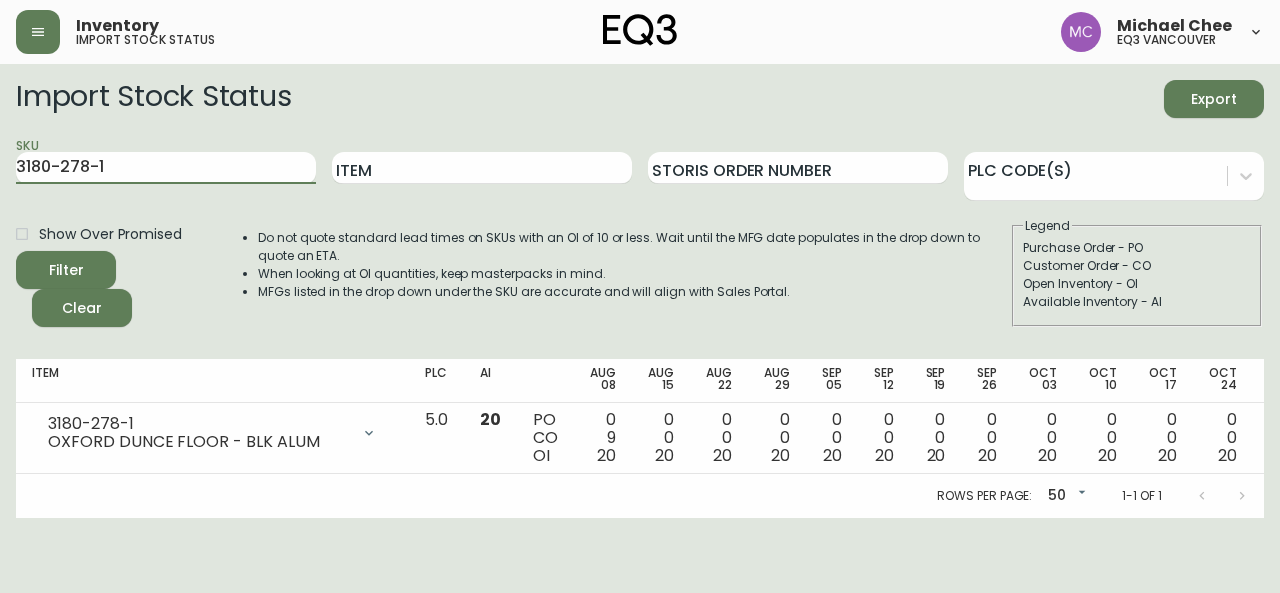 scroll, scrollTop: 0, scrollLeft: 0, axis: both 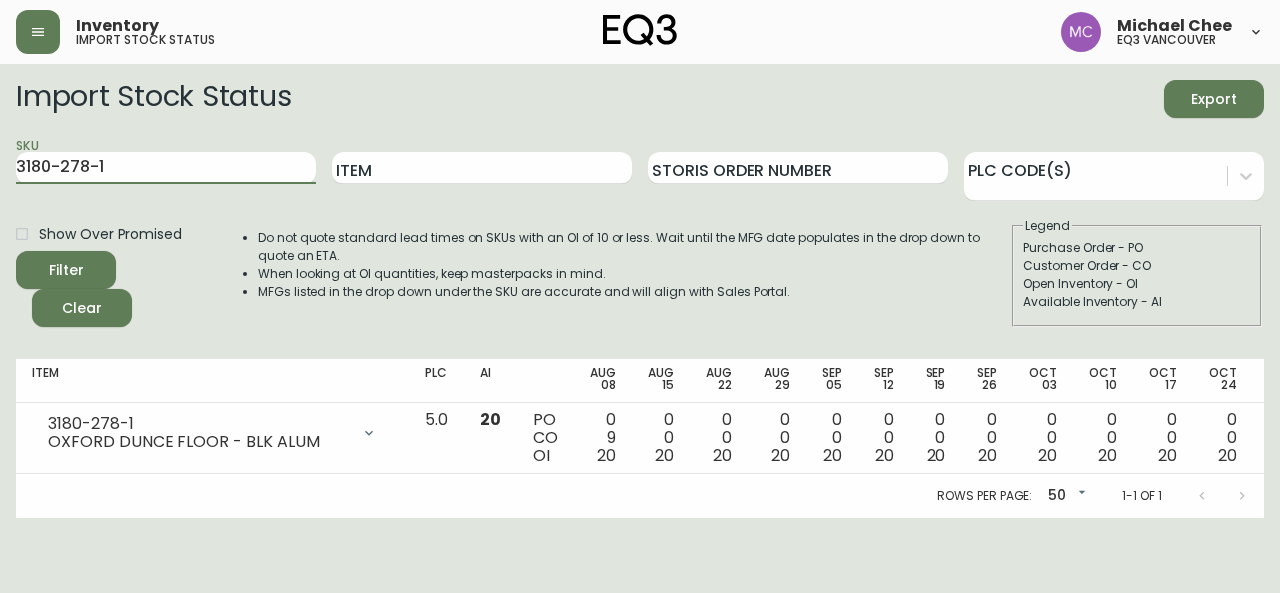drag, startPoint x: 168, startPoint y: 157, endPoint x: 0, endPoint y: 147, distance: 168.29736 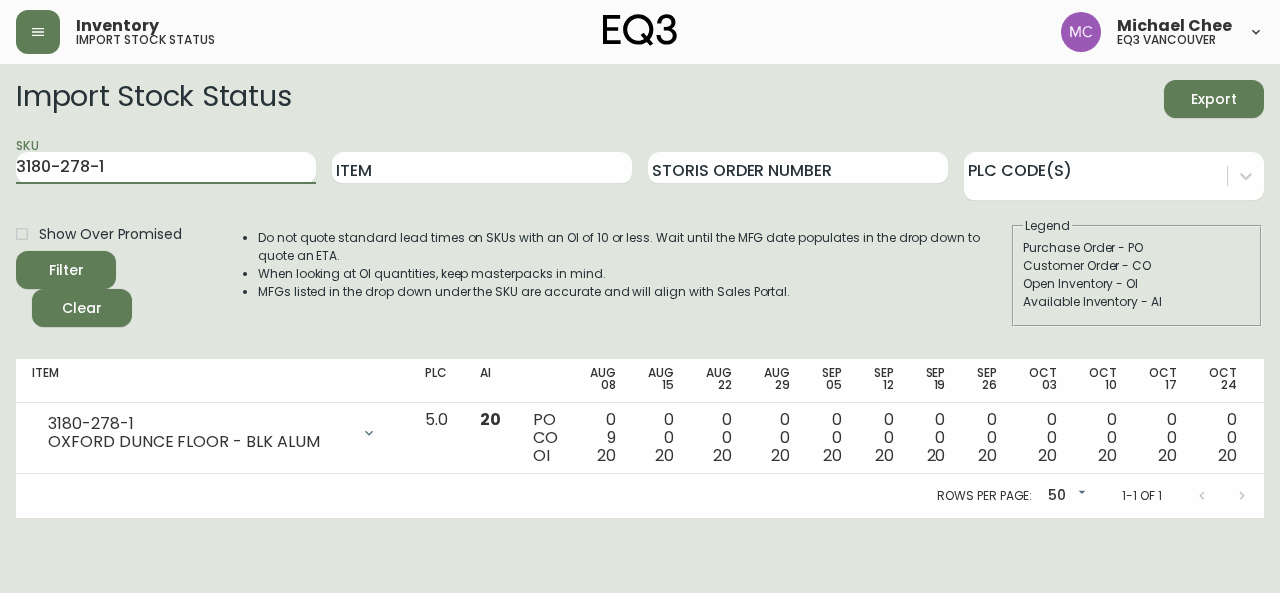 click on "Import Stock Status Export SKU [PHONE] Item Storis Order Number PLC Code(s) Show Over Promised Filter Clear Do not quote standard lead times on SKUs with an OI of 10 or less. Wait until the MFG date populates in the drop down to quote an ETA. When looking at OI quantities, keep masterpacks in mind. MFGs listed in the drop down under the SKU are accurate and will align with Sales Portal. Legend Purchase Order - PO Customer Order - CO Open Inventory - OI Available Inventory - AI Item PLC AI [DATE] [DATE] [DATE] [DATE] [DATE] [DATE] [DATE] [DATE] [DATE] [DATE] [DATE] [DATE] [DATE] [DATE] Future [PHONE] OXFORD DUNCE FLOOR - BLK ALUM Opening Balance 29 ( [DATE] ) Customer Order (8554105) 4 ( [DATE] ) Customer Order (8554204) 2 ( [DATE] ) Customer Order (8554205) 2 ( [DATE] ) Available Inventory 20 ( [DATE] ) Customer Order (8555629) 1 ( [DATE] ) 5.0 20 PO CO OI 0 9 20 0 0 20 0 0 20 0 0 20 0 0 20 0 0 20 0 0 20 0 0 20 0 0 20 0 0 20 0 0 20 0 0 20 0 0 20 0 0 20 0 0 20 Rows per page: 50 50" at bounding box center [640, 291] 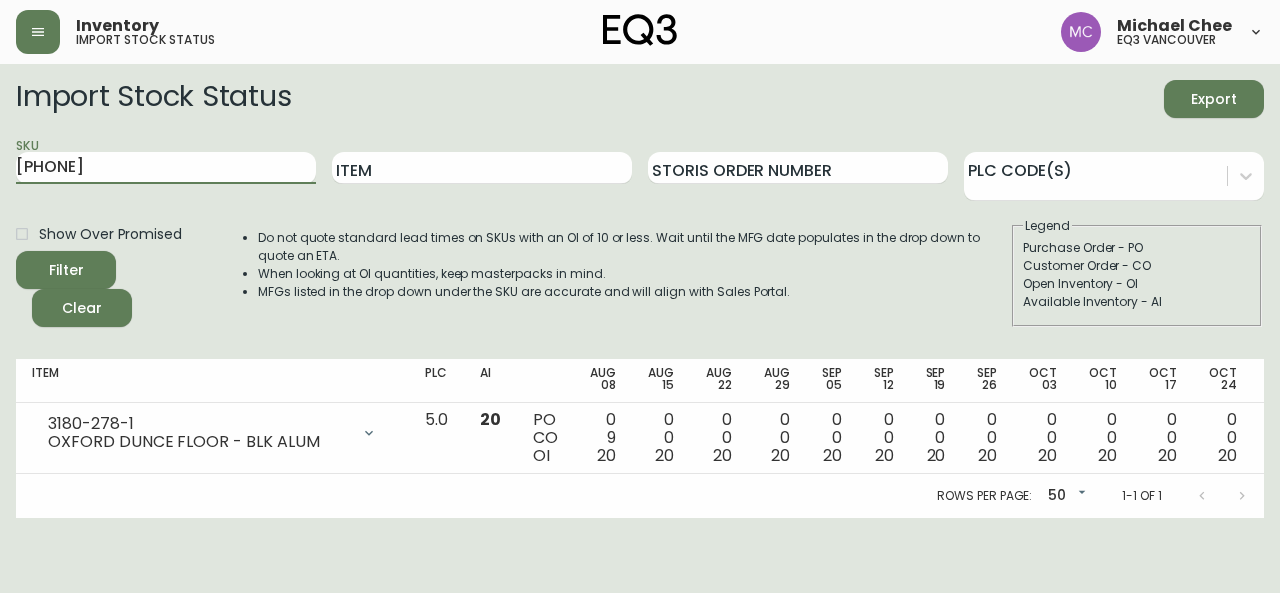 type on "[PHONE]" 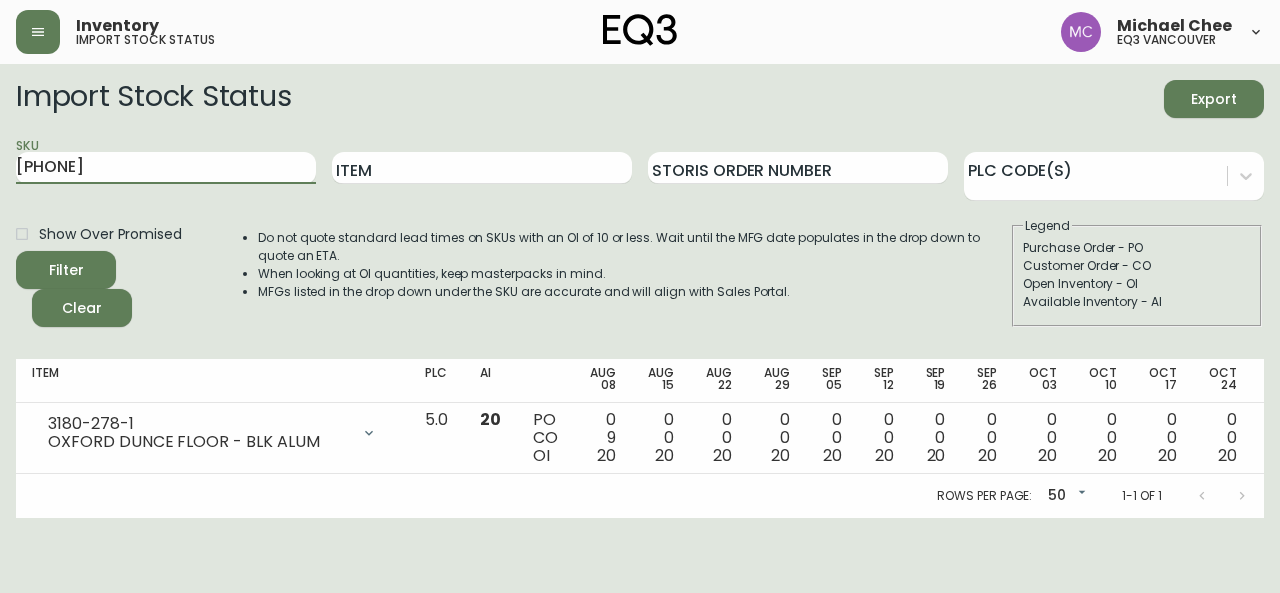click on "Filter" at bounding box center [66, 270] 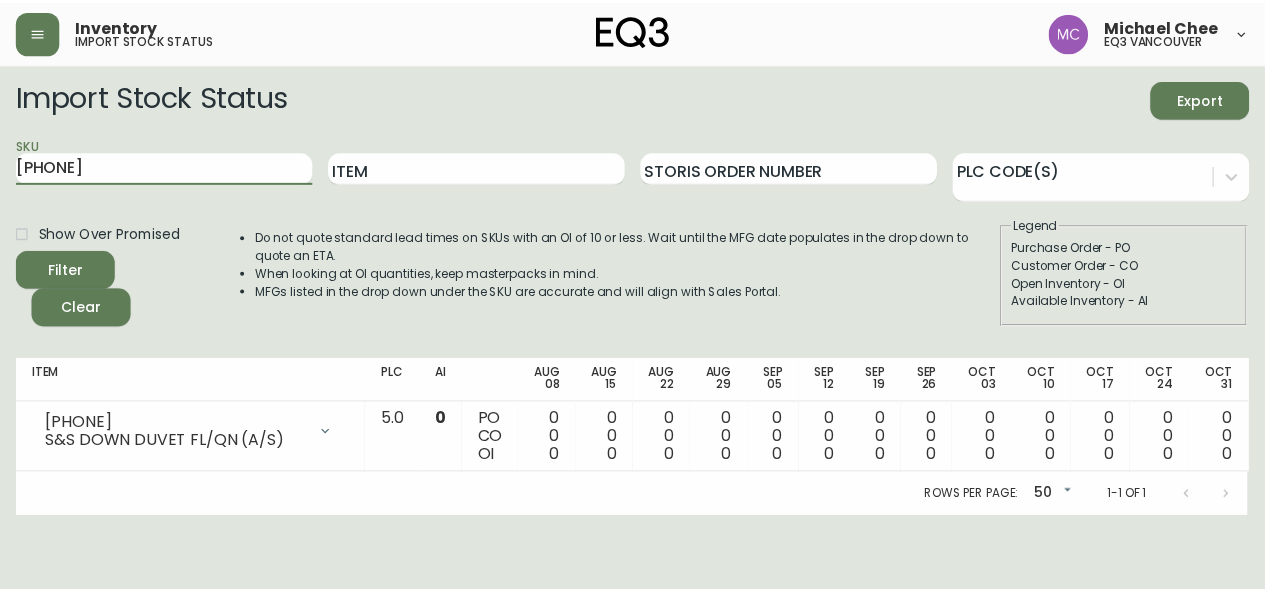 scroll, scrollTop: 0, scrollLeft: 40, axis: horizontal 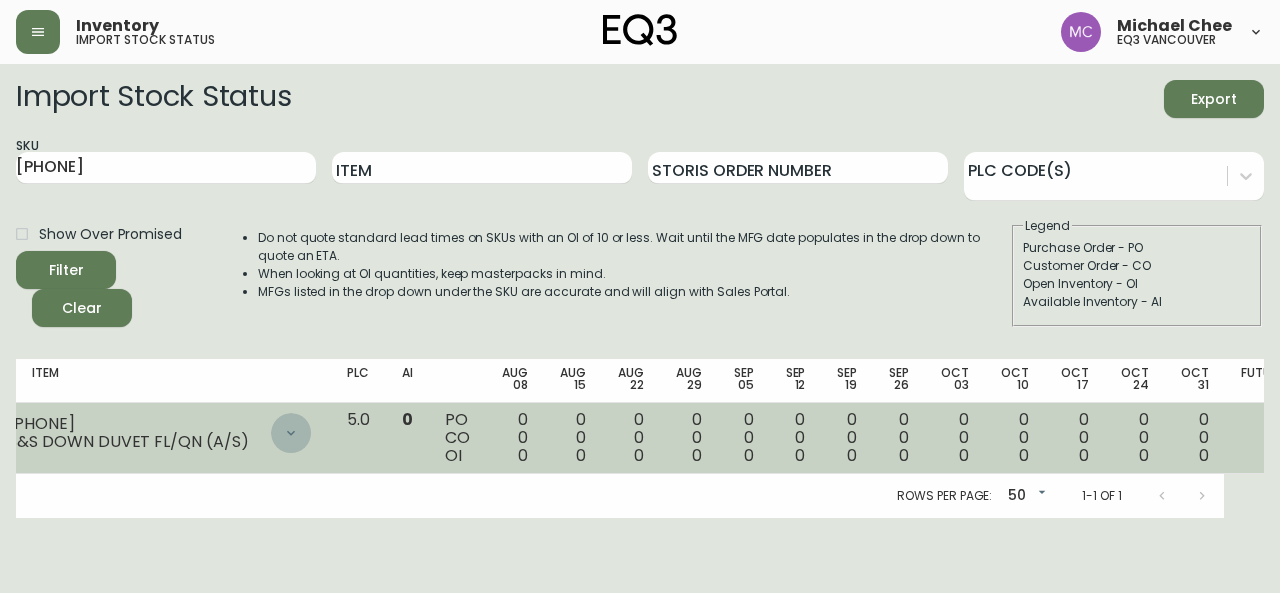 click 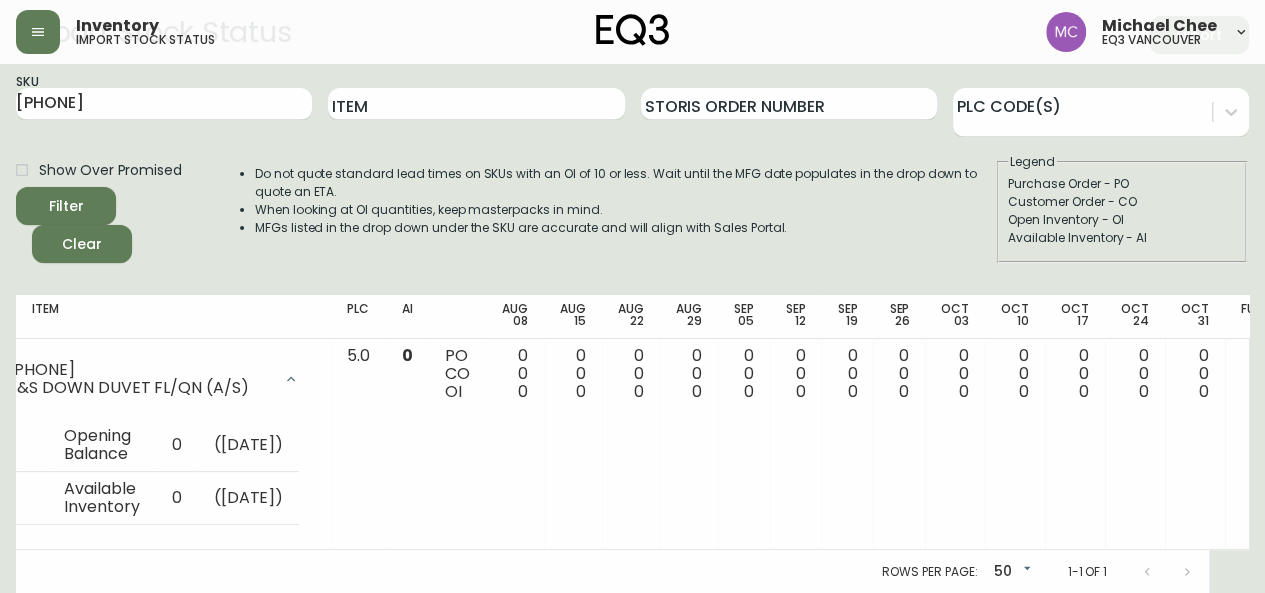 scroll, scrollTop: 115, scrollLeft: 0, axis: vertical 